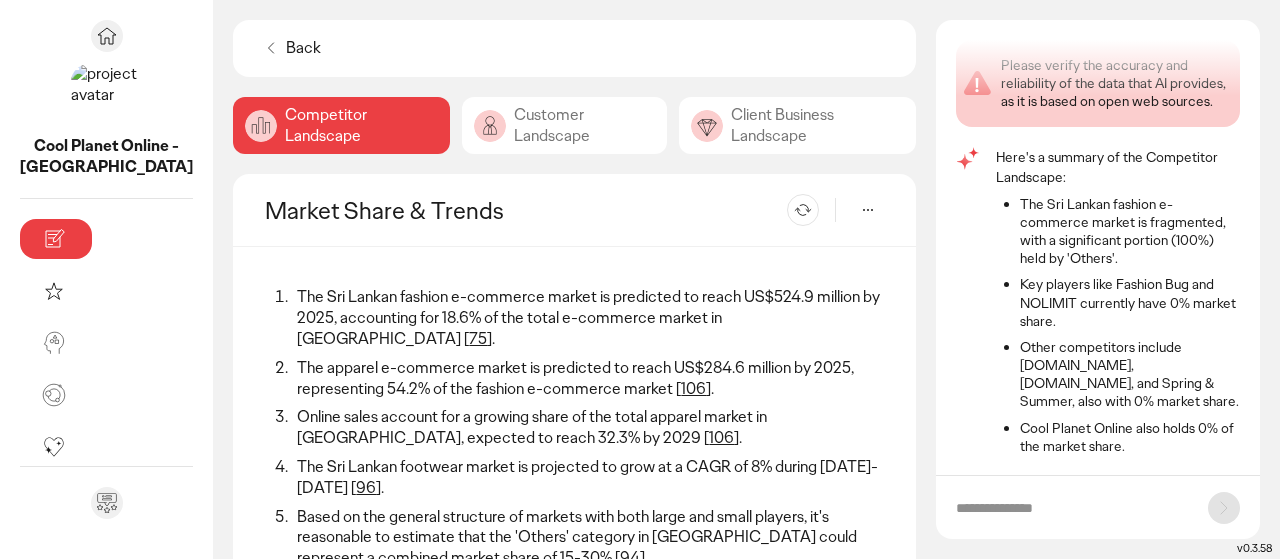 scroll, scrollTop: 0, scrollLeft: 0, axis: both 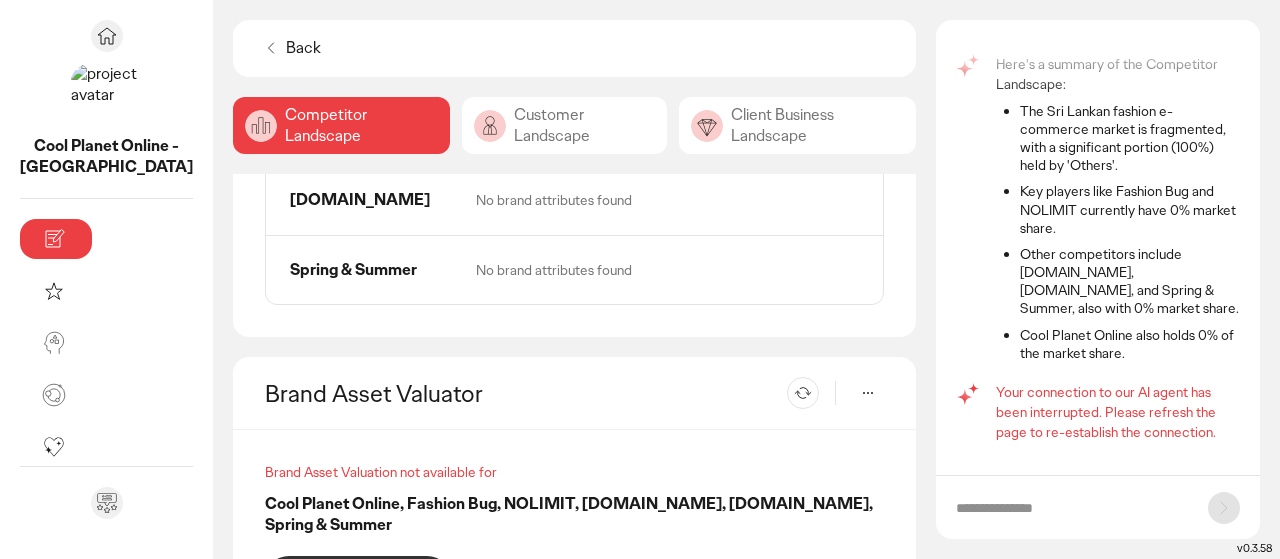 click on "Customer Landscape" 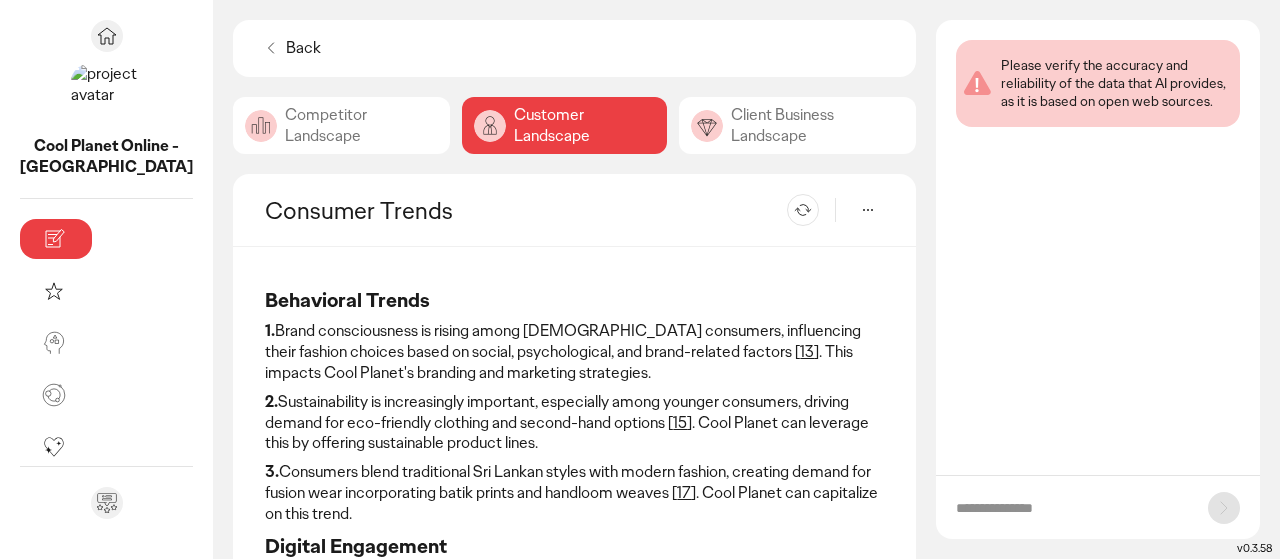 scroll, scrollTop: 0, scrollLeft: 0, axis: both 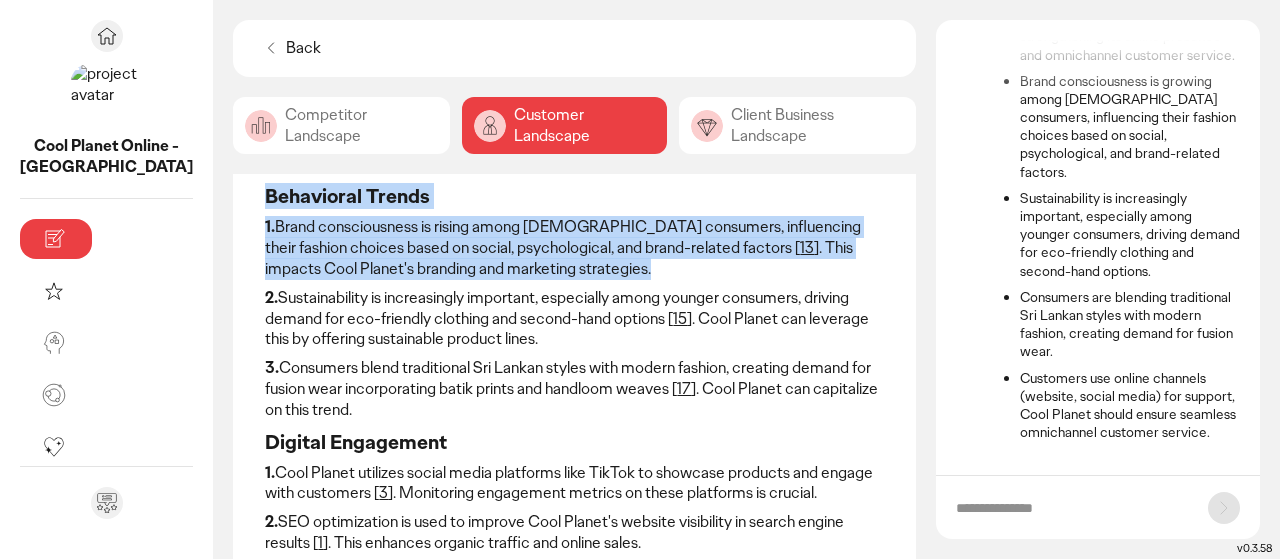 drag, startPoint x: 164, startPoint y: 179, endPoint x: 243, endPoint y: 251, distance: 106.887794 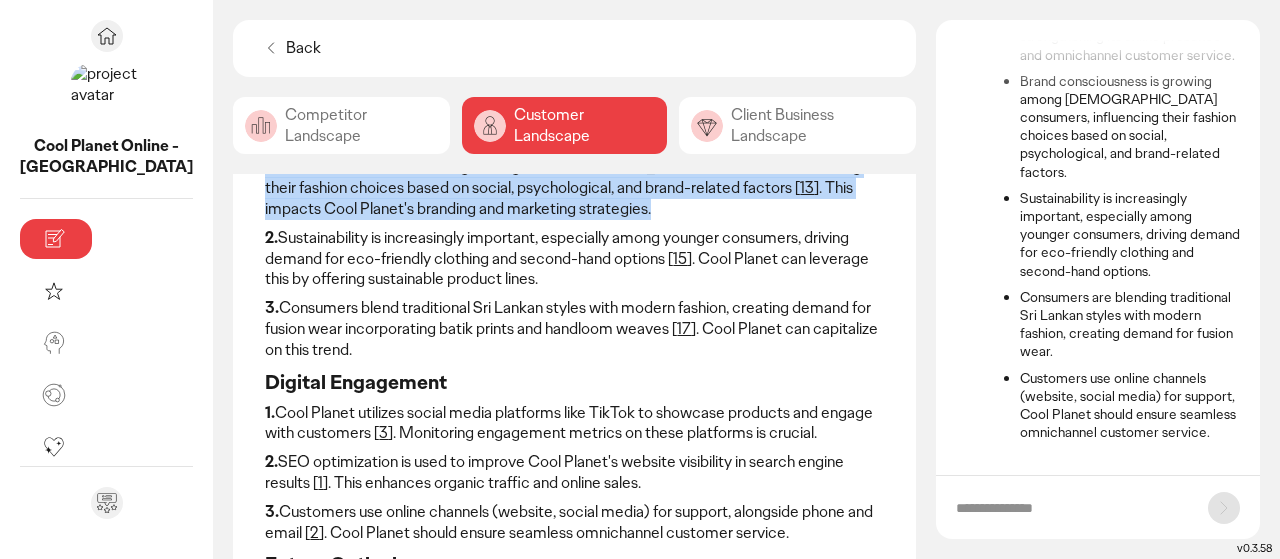 scroll, scrollTop: 166, scrollLeft: 0, axis: vertical 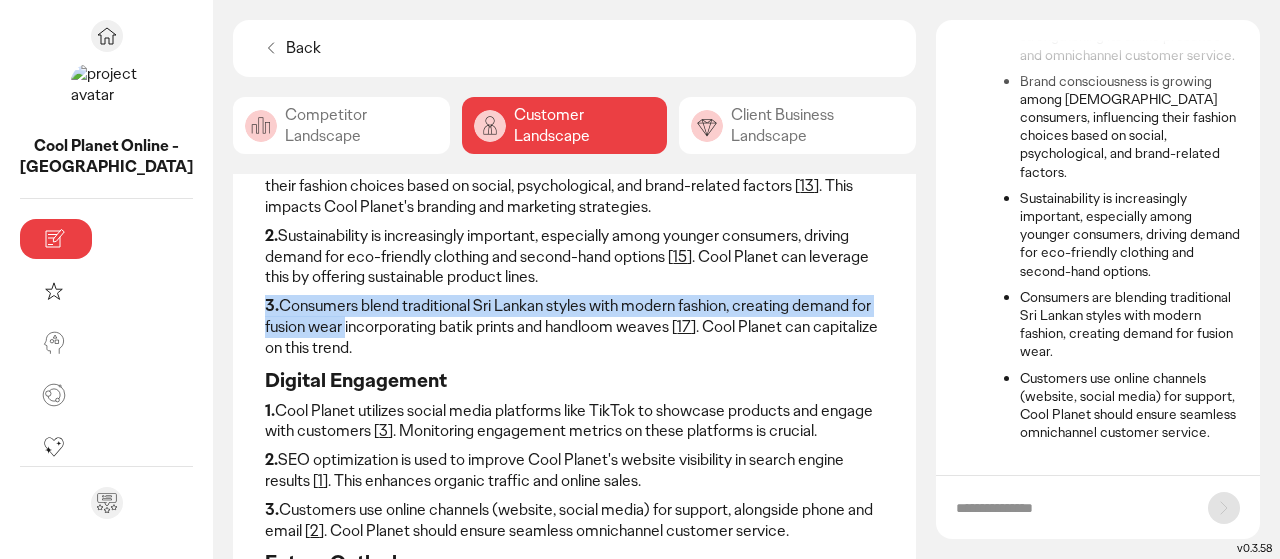 drag, startPoint x: 164, startPoint y: 295, endPoint x: 876, endPoint y: 288, distance: 712.0344 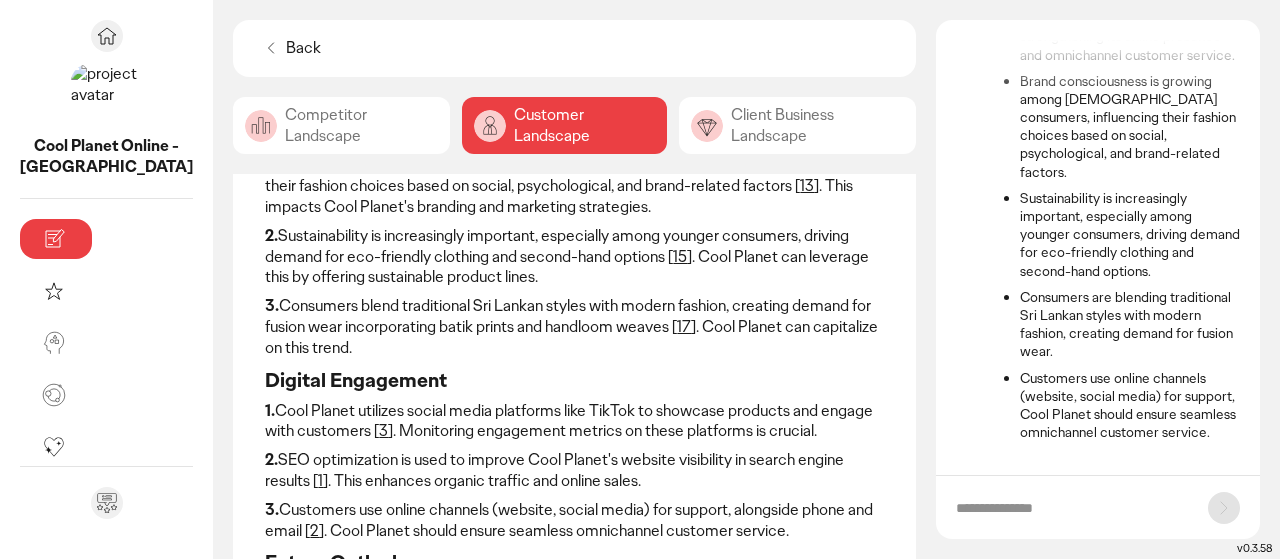 click on "2.  Sustainability is increasingly important, especially among younger consumers, driving demand for eco-friendly clothing and second-hand options [ 15 ]. Cool Planet can leverage this by offering sustainable product lines." at bounding box center [574, 257] 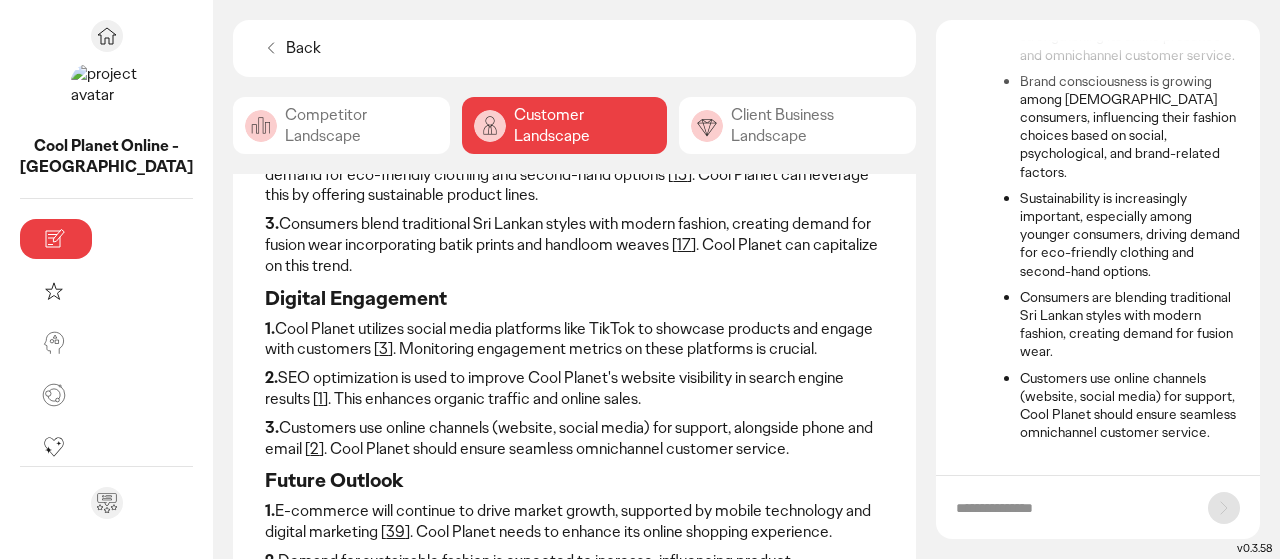 scroll, scrollTop: 276, scrollLeft: 0, axis: vertical 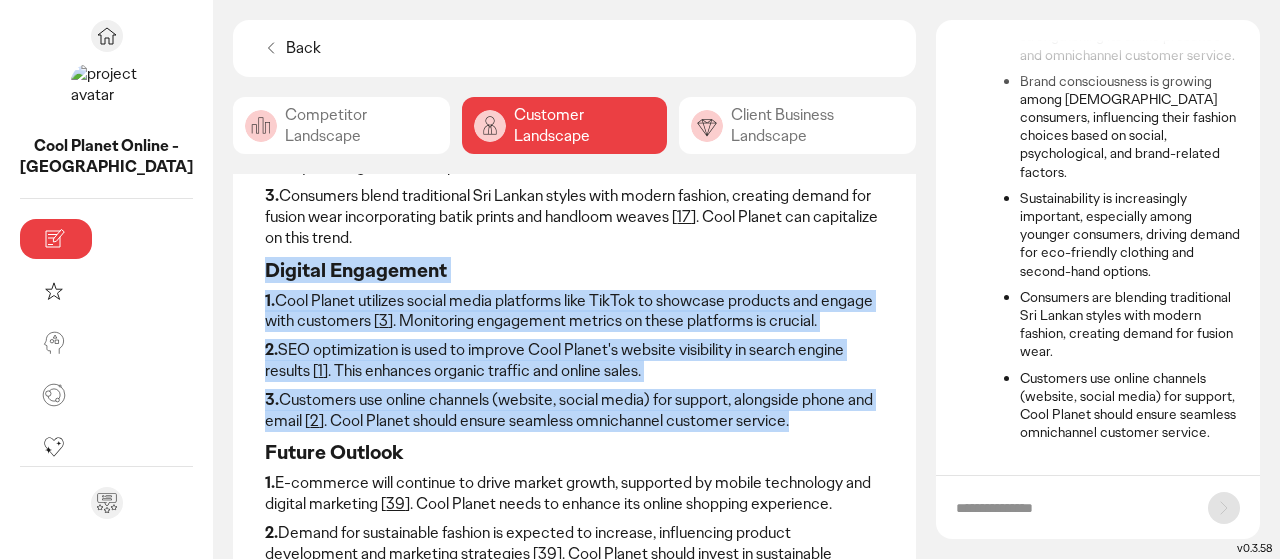 drag, startPoint x: 634, startPoint y: 385, endPoint x: 163, endPoint y: 246, distance: 491.0825 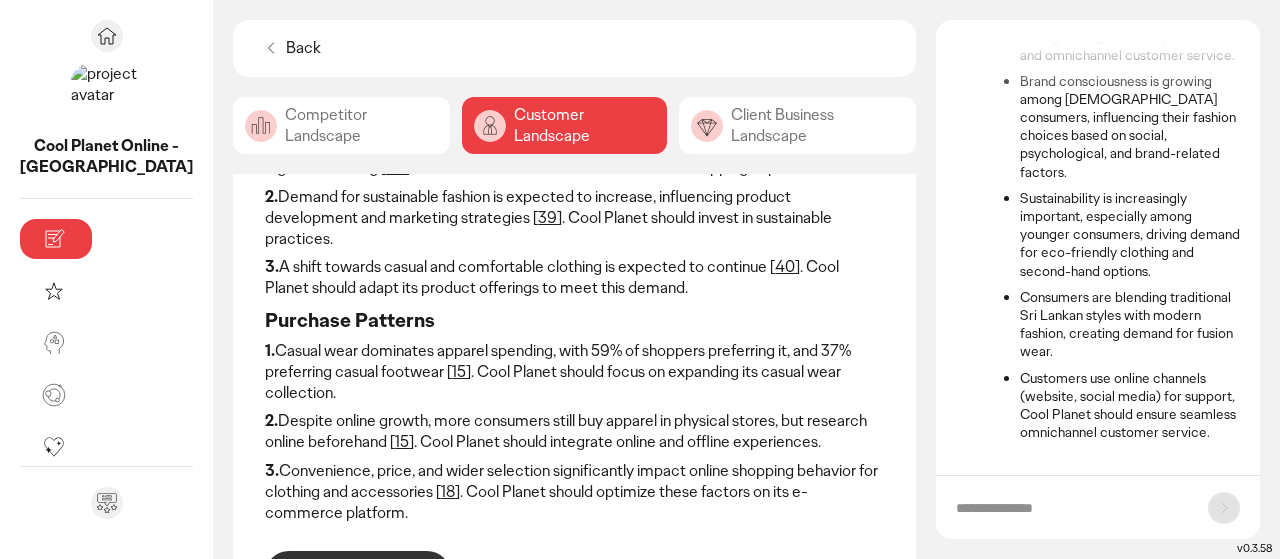 scroll, scrollTop: 615, scrollLeft: 0, axis: vertical 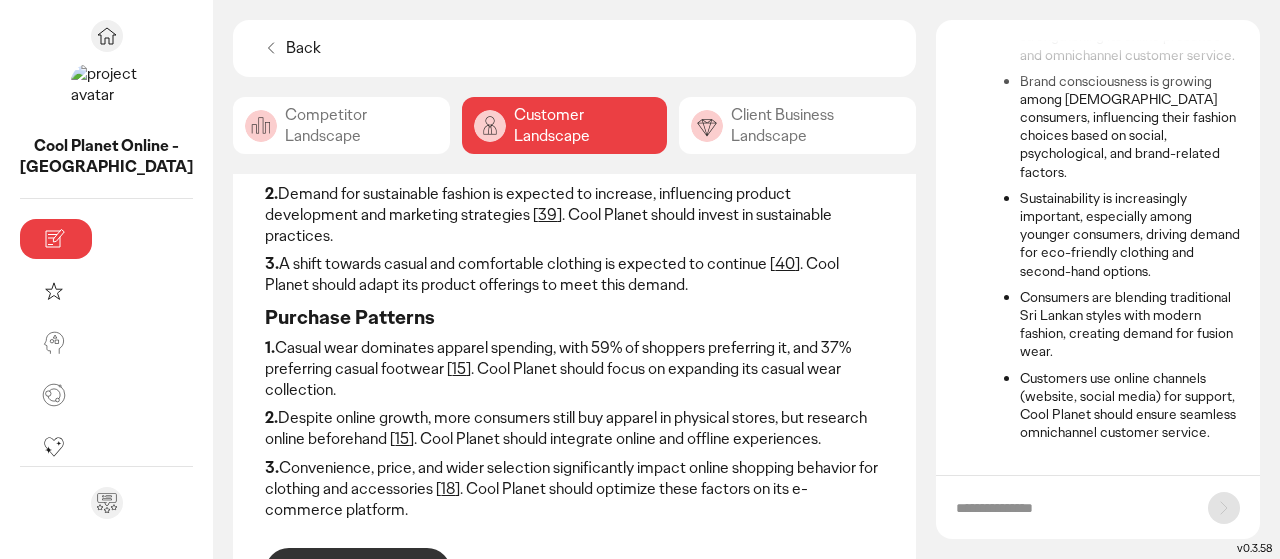 click on "Client Business Landscape" 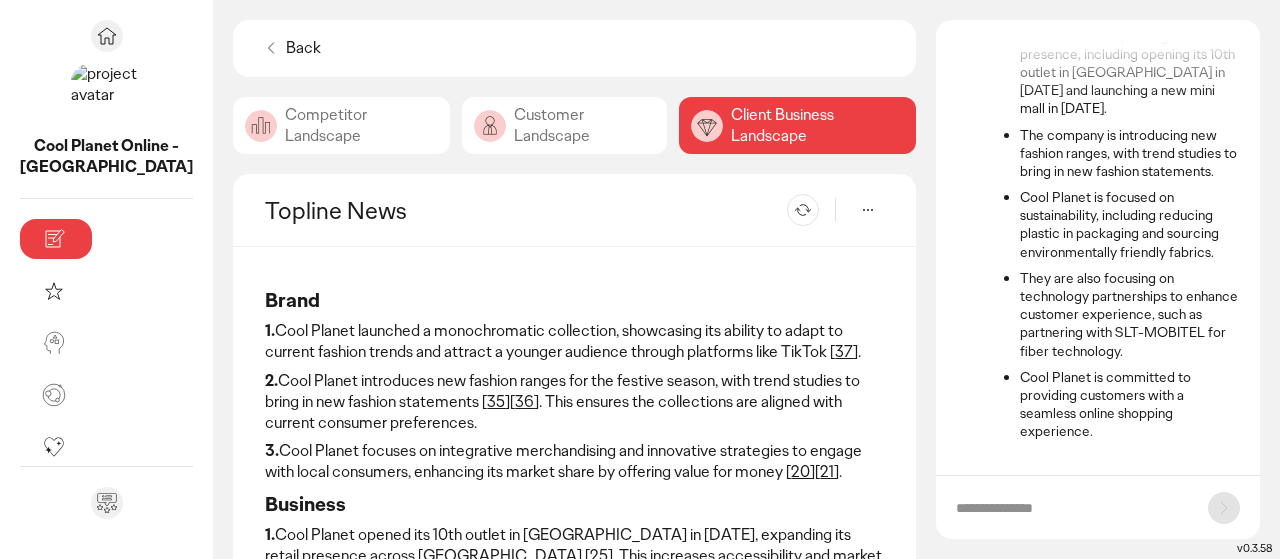 scroll, scrollTop: 205, scrollLeft: 0, axis: vertical 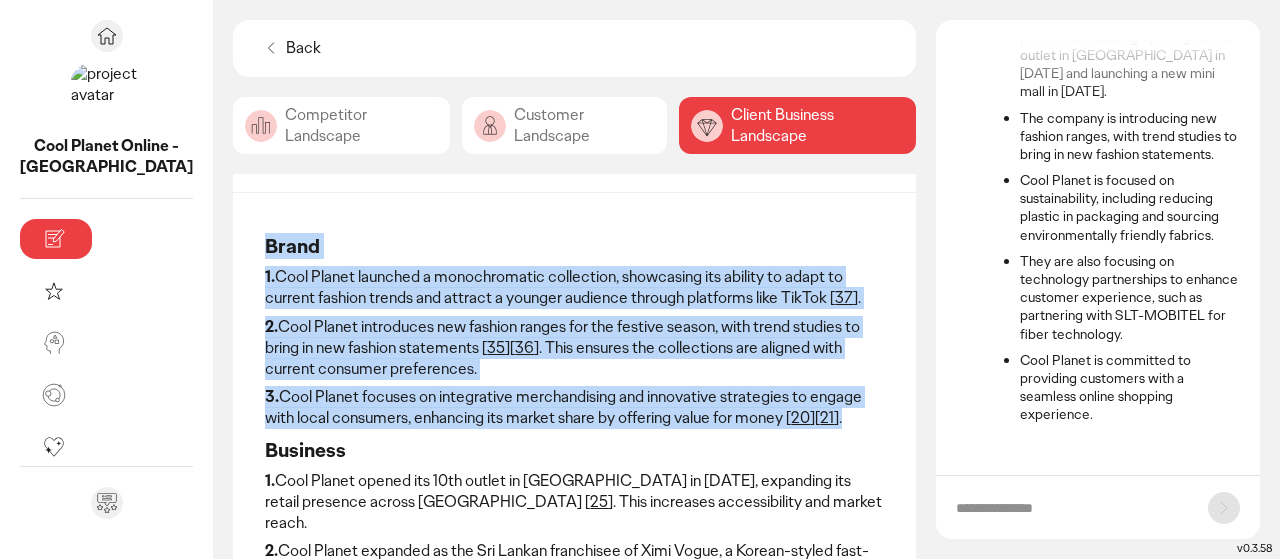 drag, startPoint x: 166, startPoint y: 237, endPoint x: 690, endPoint y: 389, distance: 545.6006 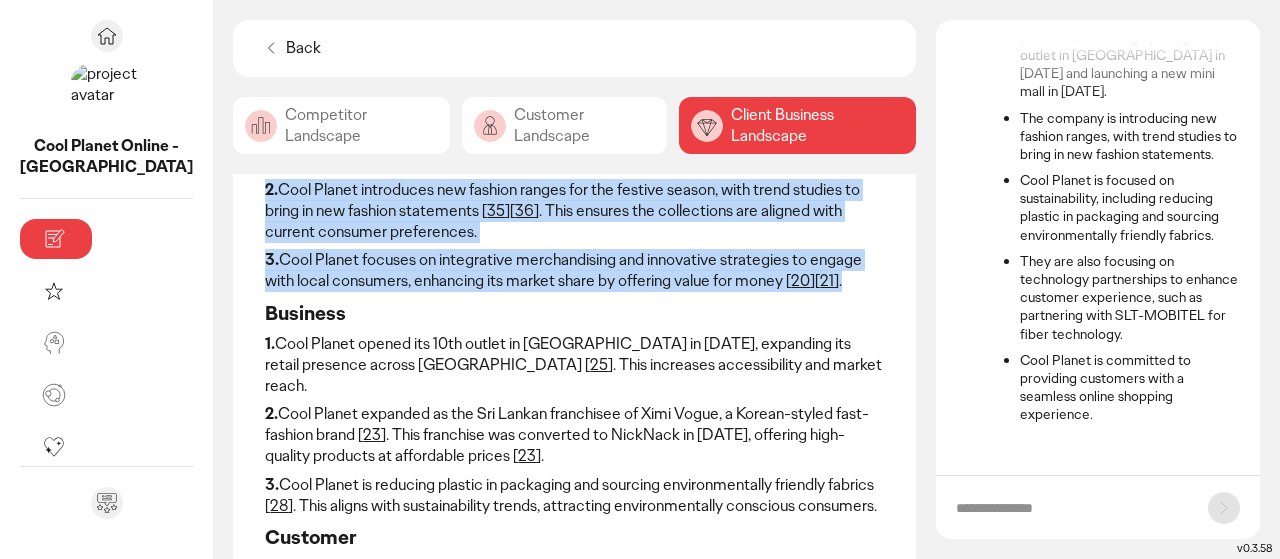 scroll, scrollTop: 197, scrollLeft: 0, axis: vertical 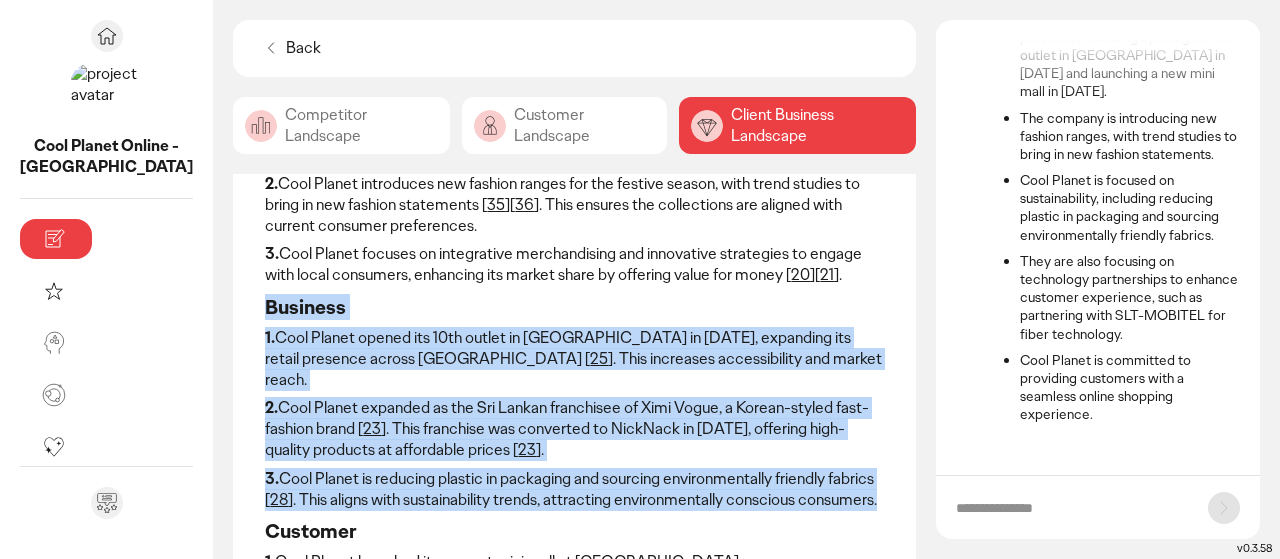 drag, startPoint x: 165, startPoint y: 275, endPoint x: 742, endPoint y: 452, distance: 603.5379 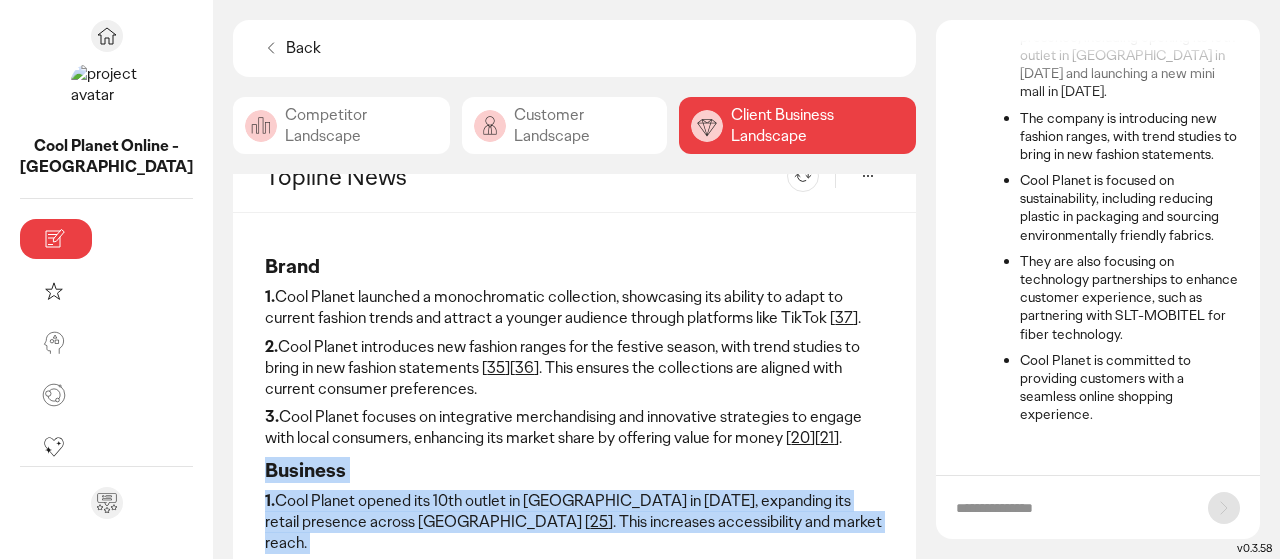 scroll, scrollTop: 0, scrollLeft: 0, axis: both 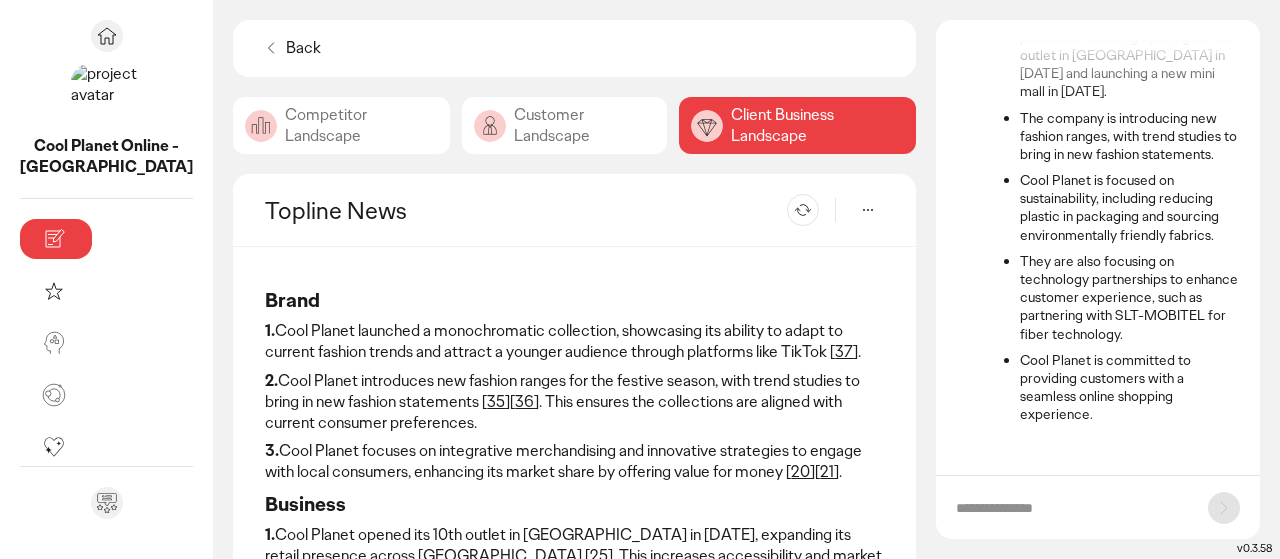 click on "Customer Landscape" 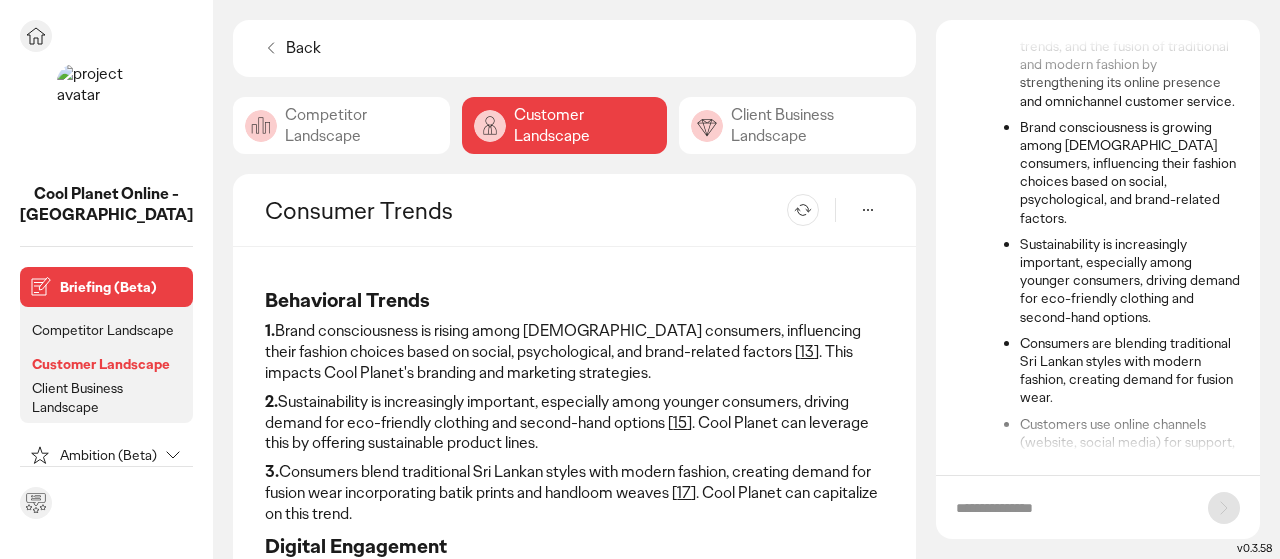scroll, scrollTop: 260, scrollLeft: 0, axis: vertical 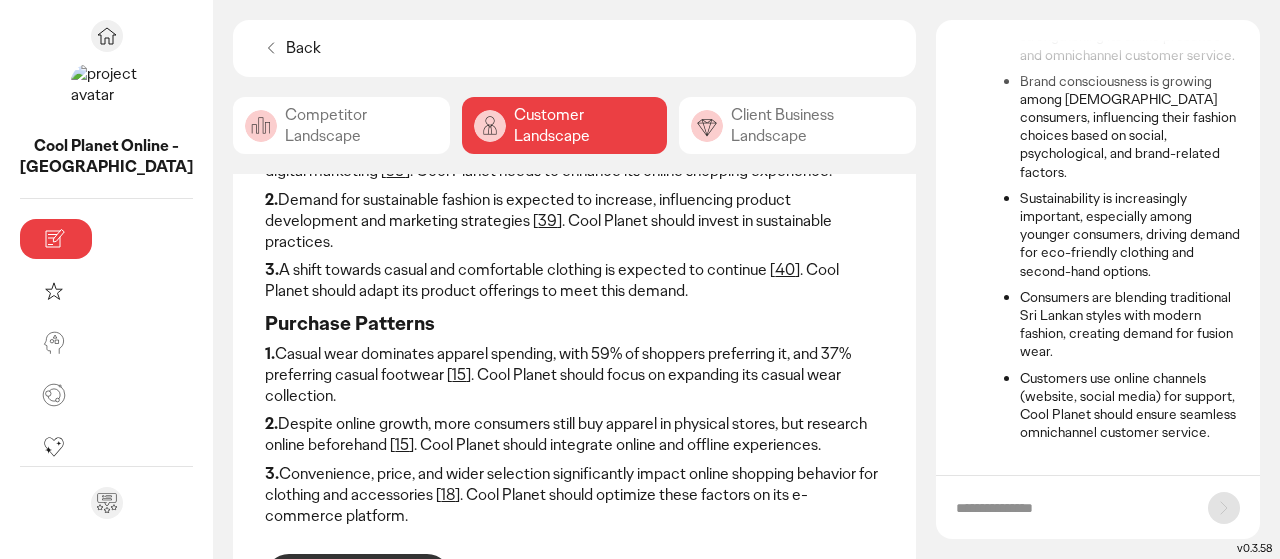 click on "Competitor Landscape" 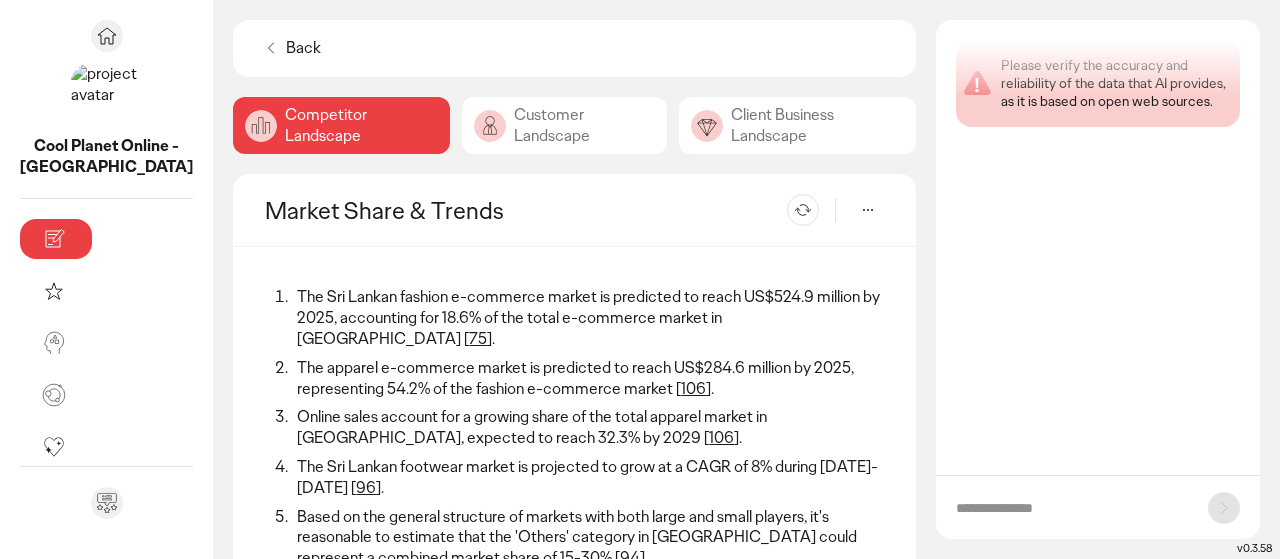 scroll, scrollTop: 0, scrollLeft: 0, axis: both 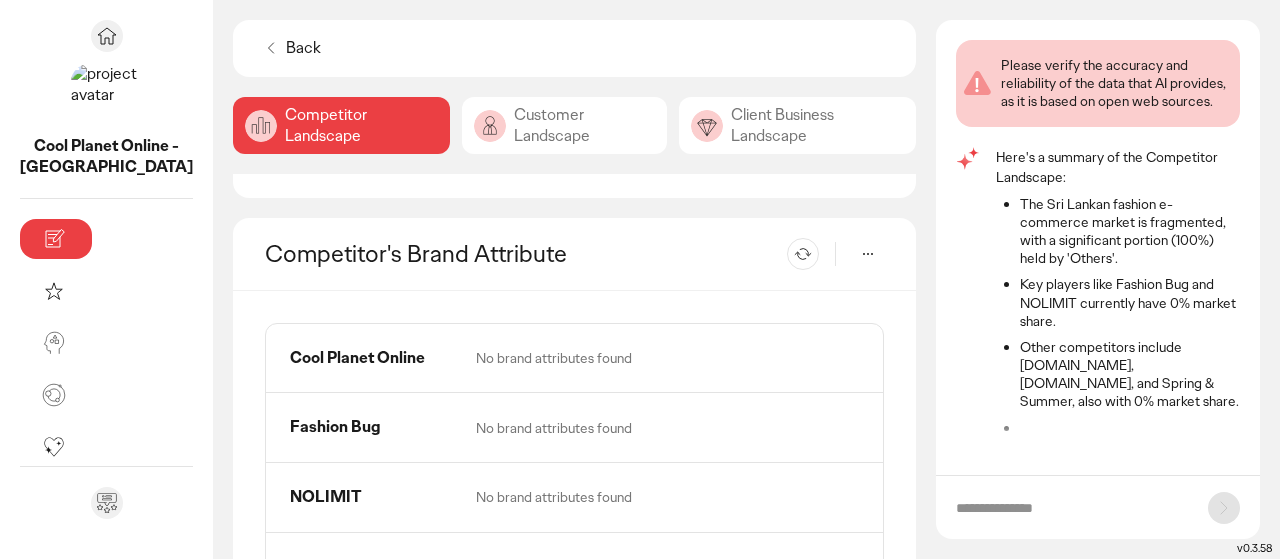 click on "Customer Landscape" 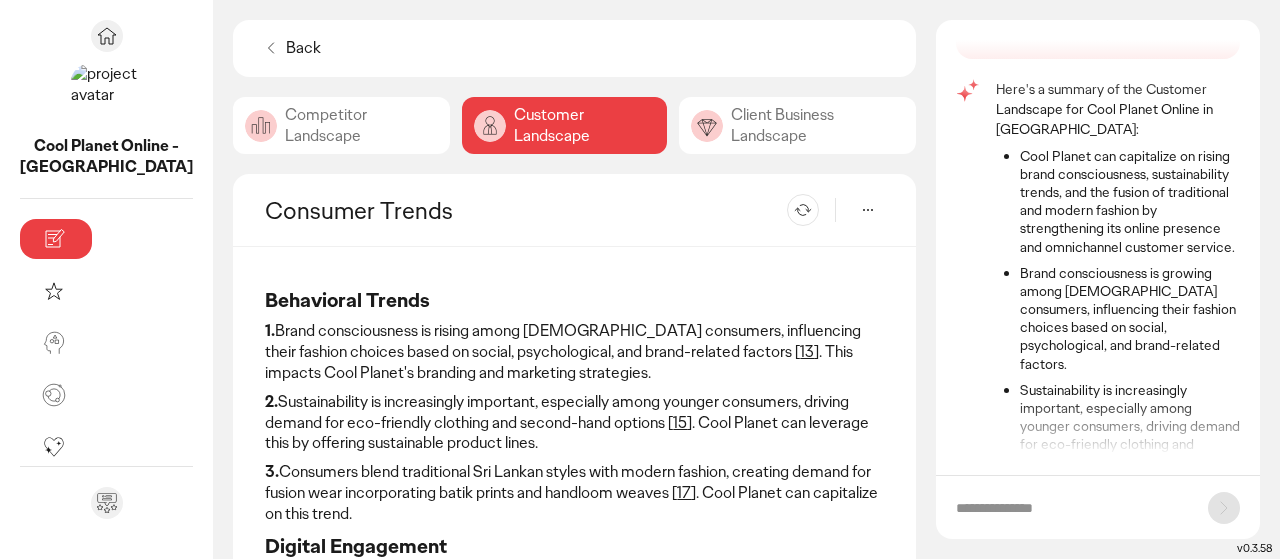 scroll, scrollTop: 260, scrollLeft: 0, axis: vertical 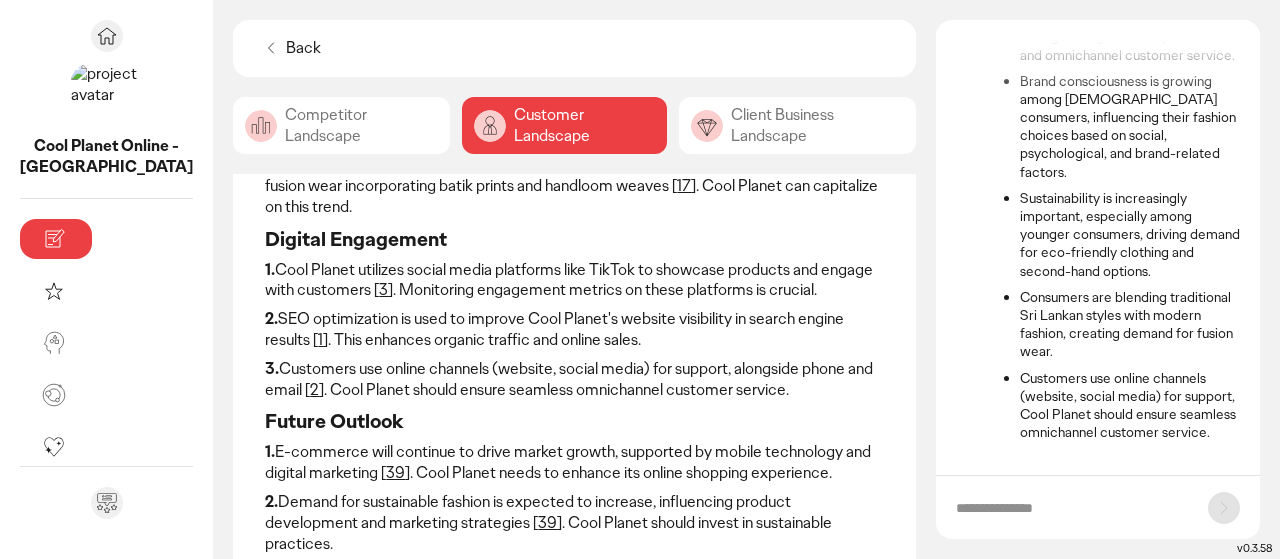click on "Client Business Landscape" 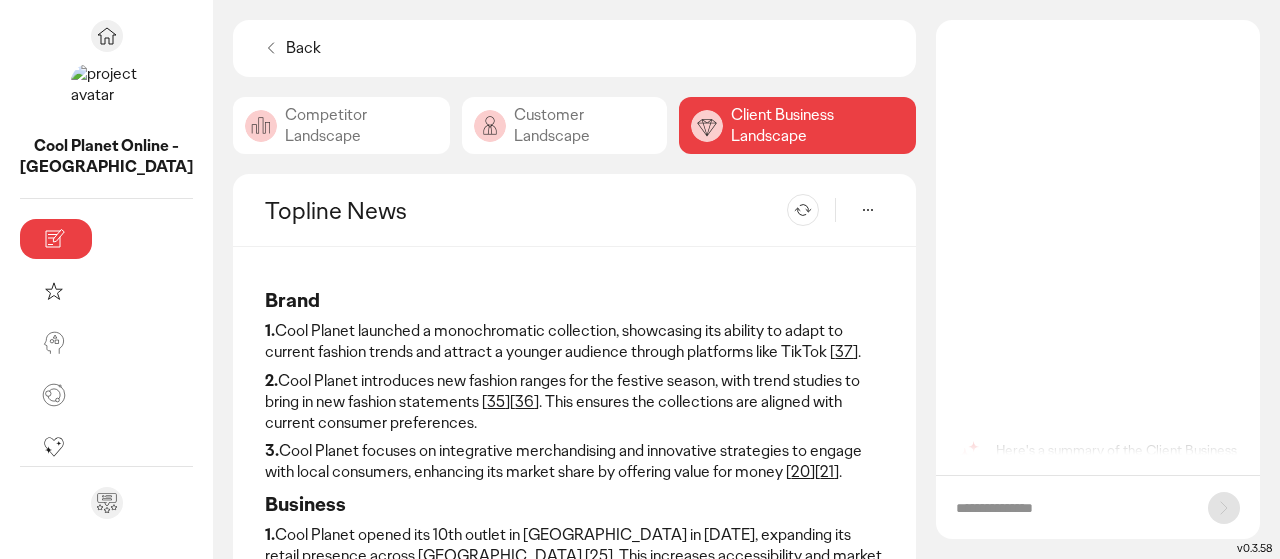 scroll, scrollTop: 0, scrollLeft: 0, axis: both 